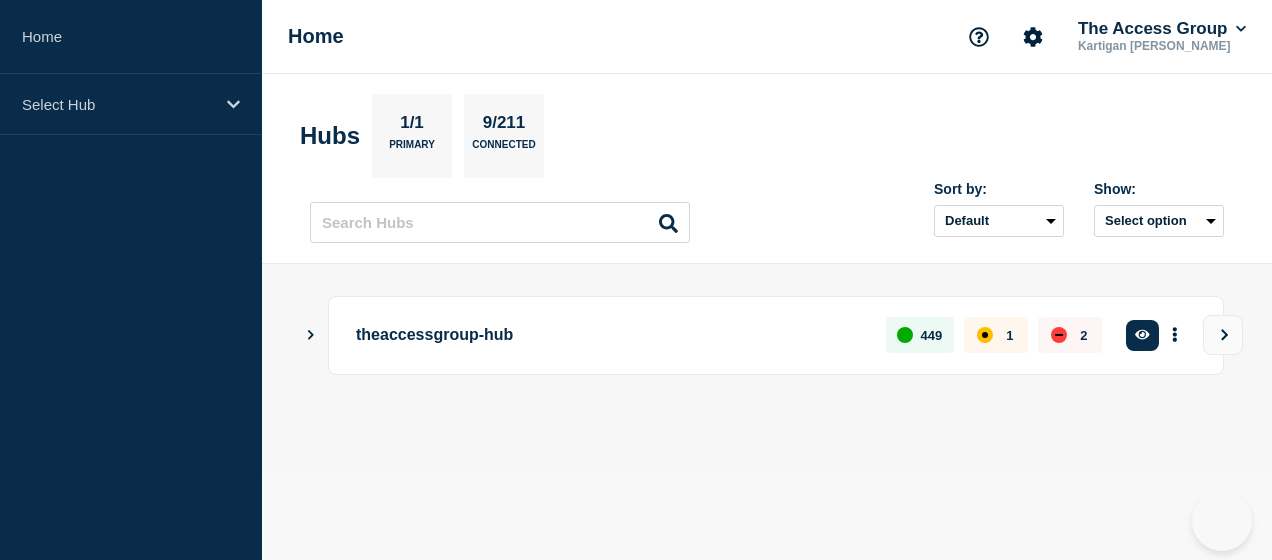 scroll, scrollTop: 0, scrollLeft: 0, axis: both 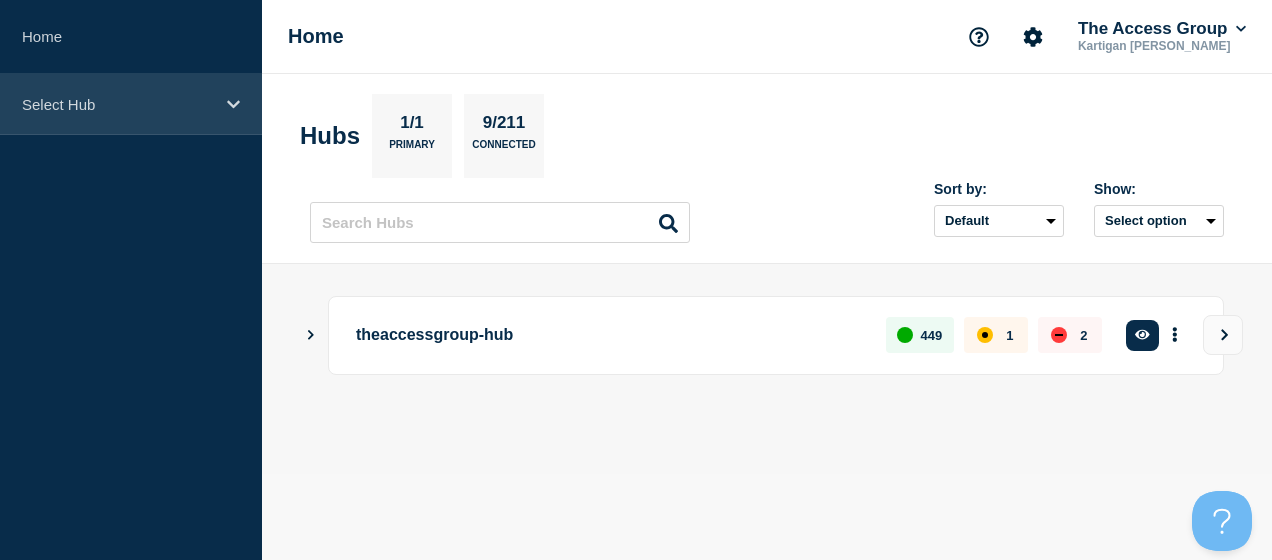 click on "Select Hub" at bounding box center (131, 104) 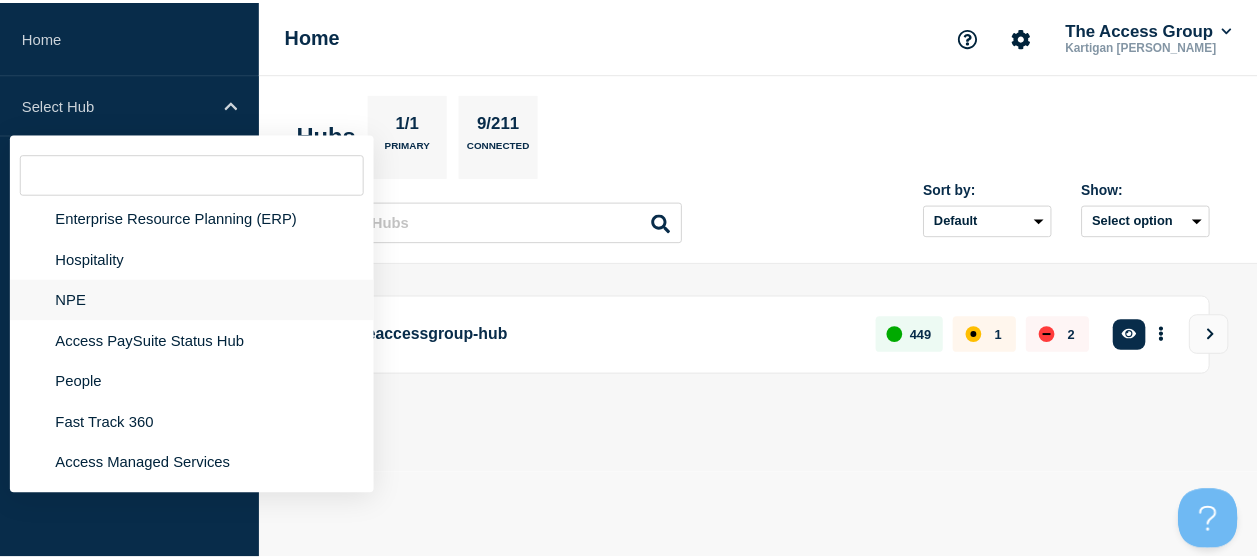 scroll, scrollTop: 133, scrollLeft: 0, axis: vertical 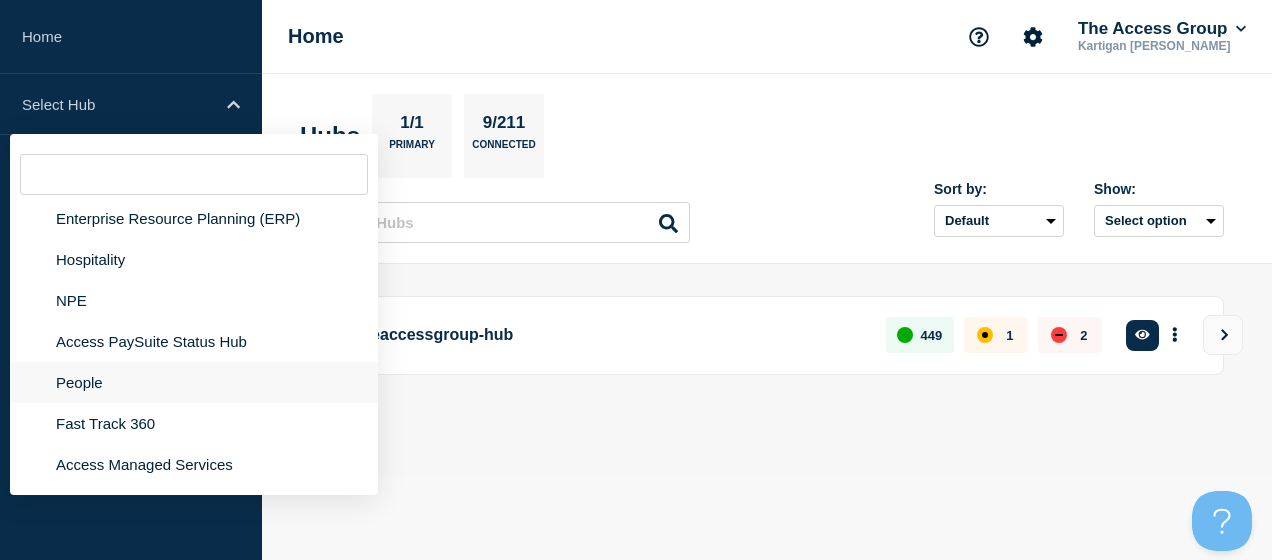 click on "People" 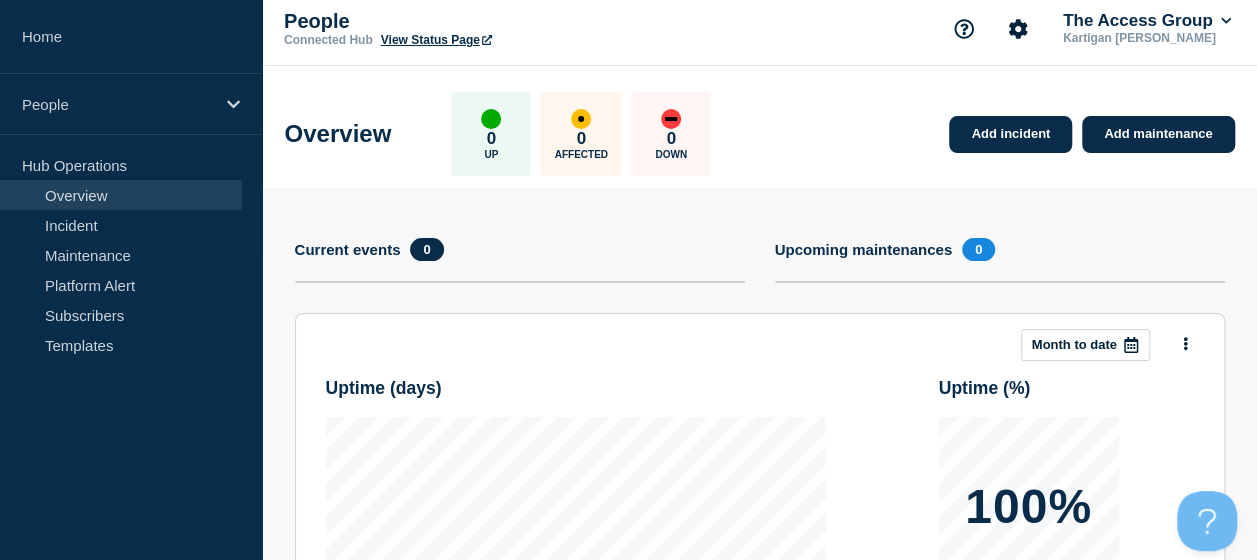 scroll, scrollTop: 0, scrollLeft: 0, axis: both 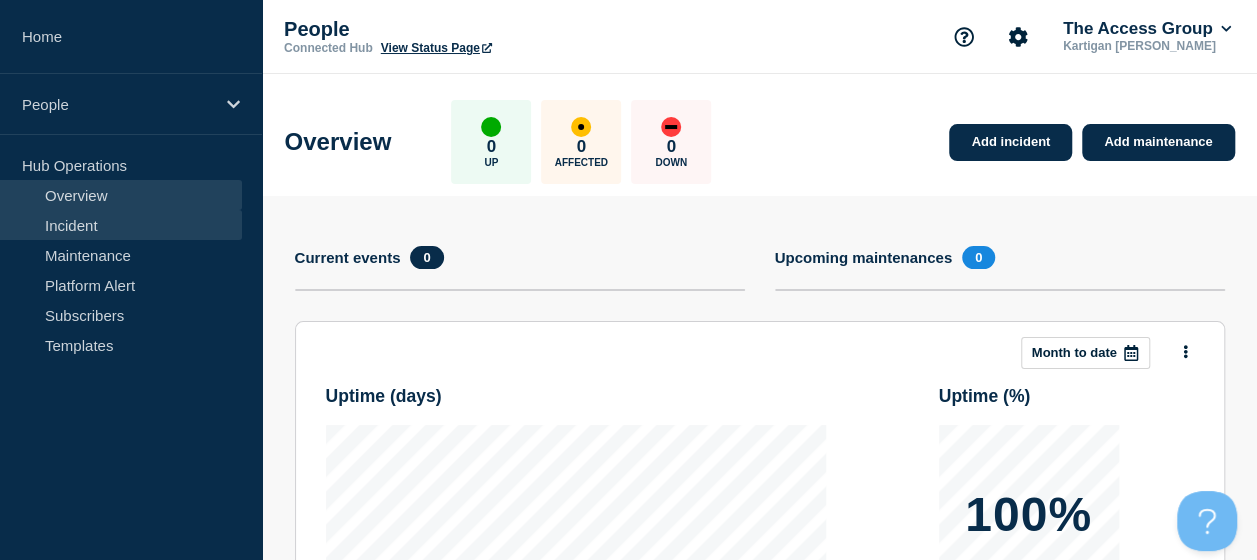 click on "Incident" at bounding box center (121, 225) 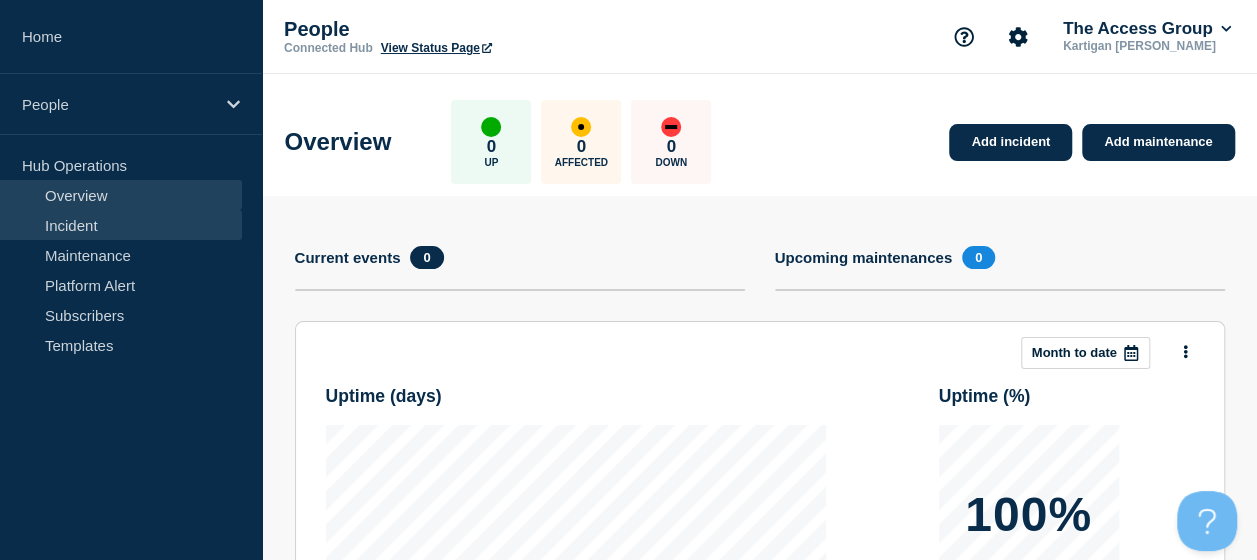 click on "Incident" at bounding box center [121, 225] 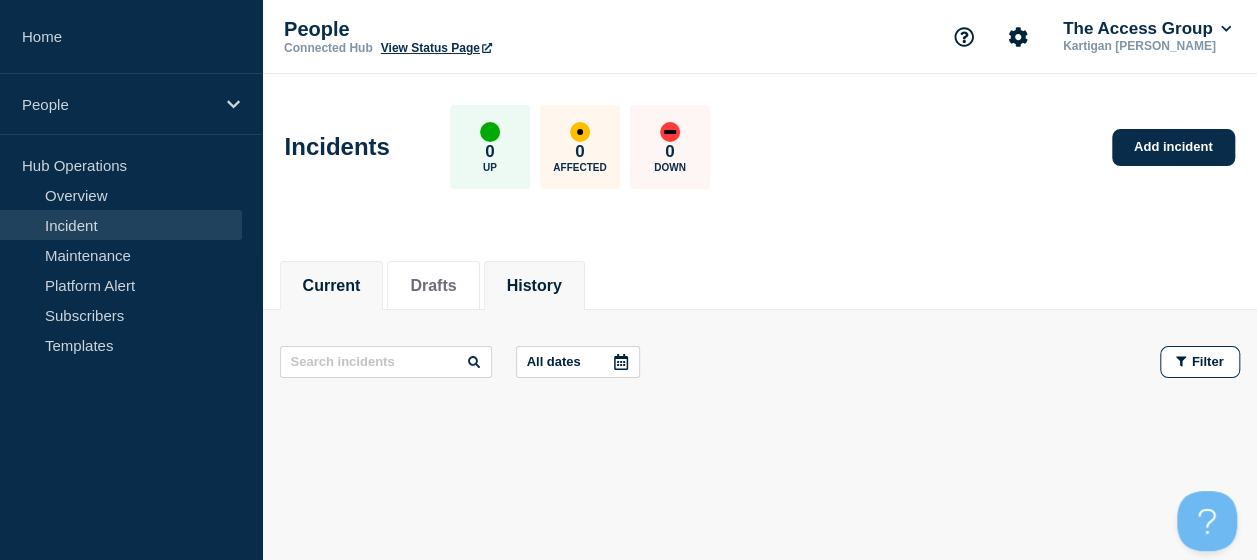 click on "History" at bounding box center (534, 286) 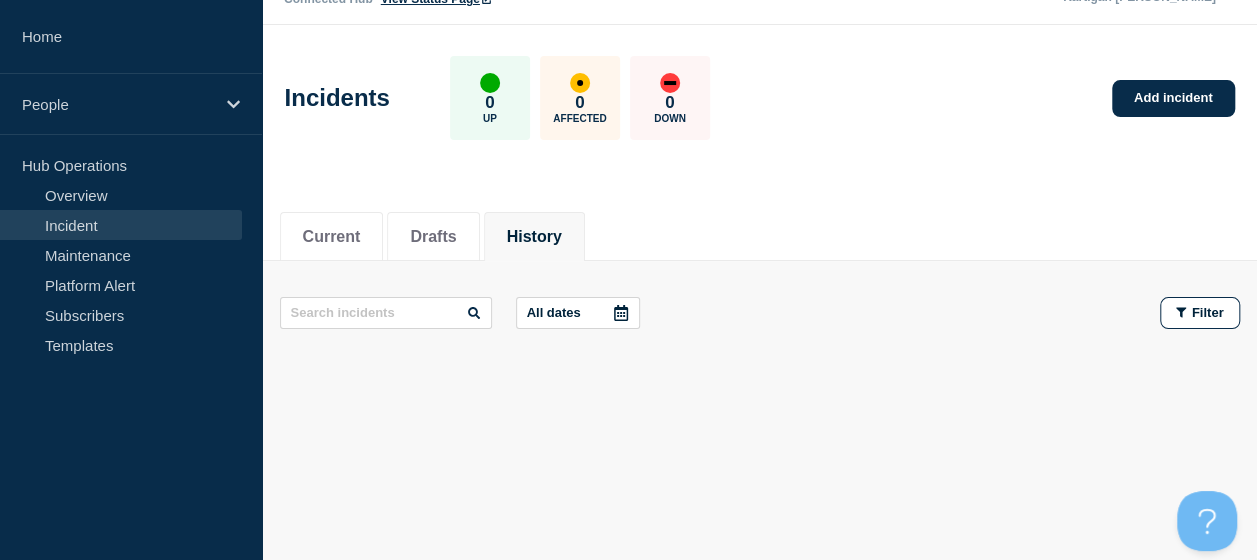 scroll, scrollTop: 50, scrollLeft: 0, axis: vertical 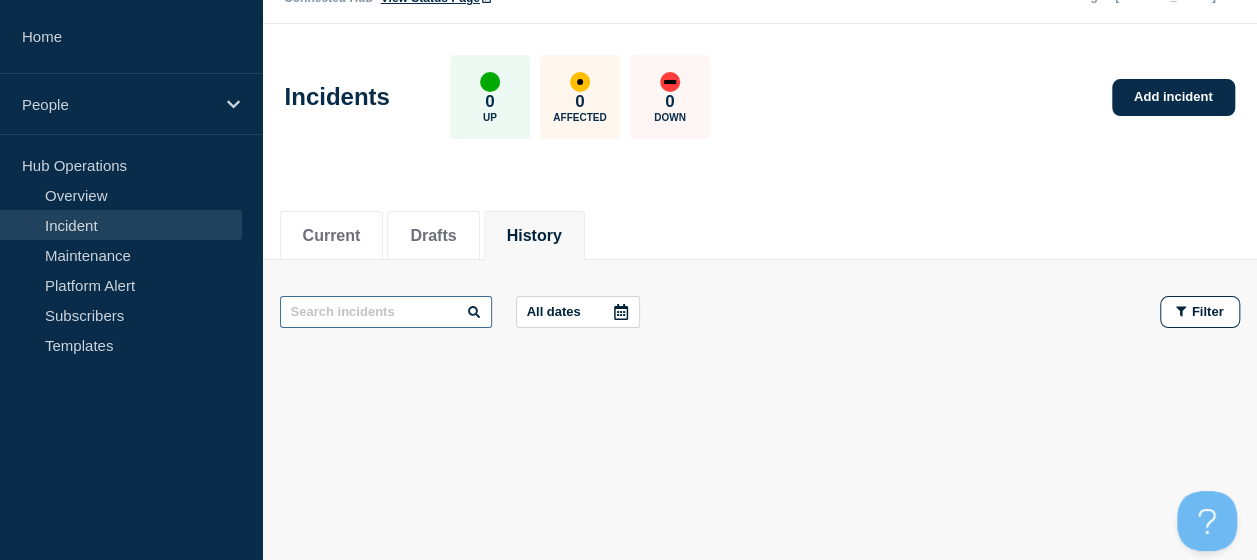 click at bounding box center (386, 312) 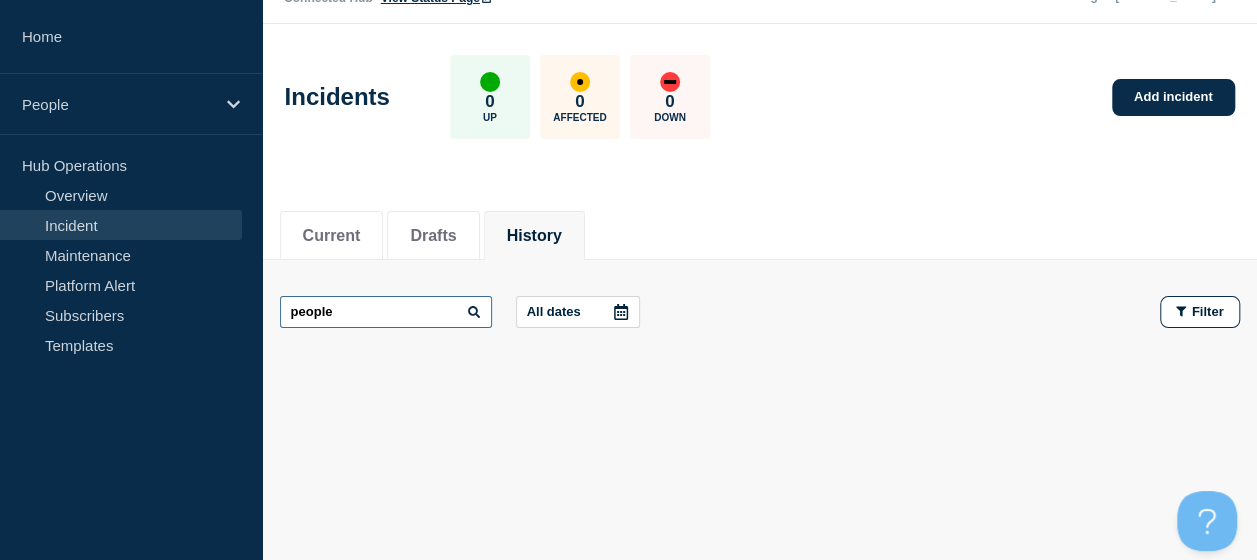type on "people" 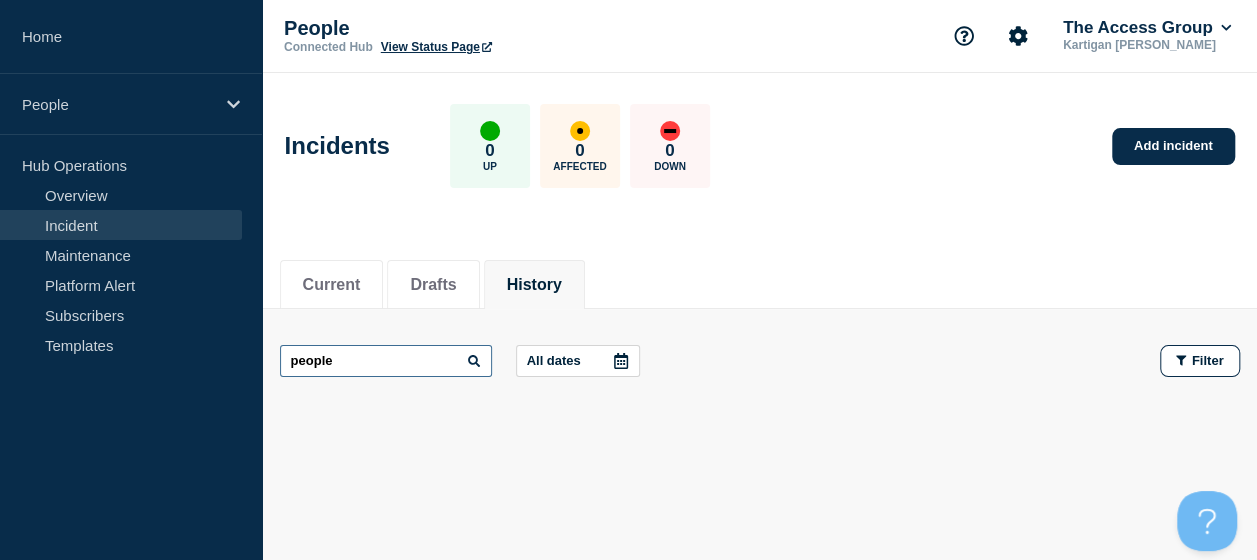 scroll, scrollTop: 0, scrollLeft: 0, axis: both 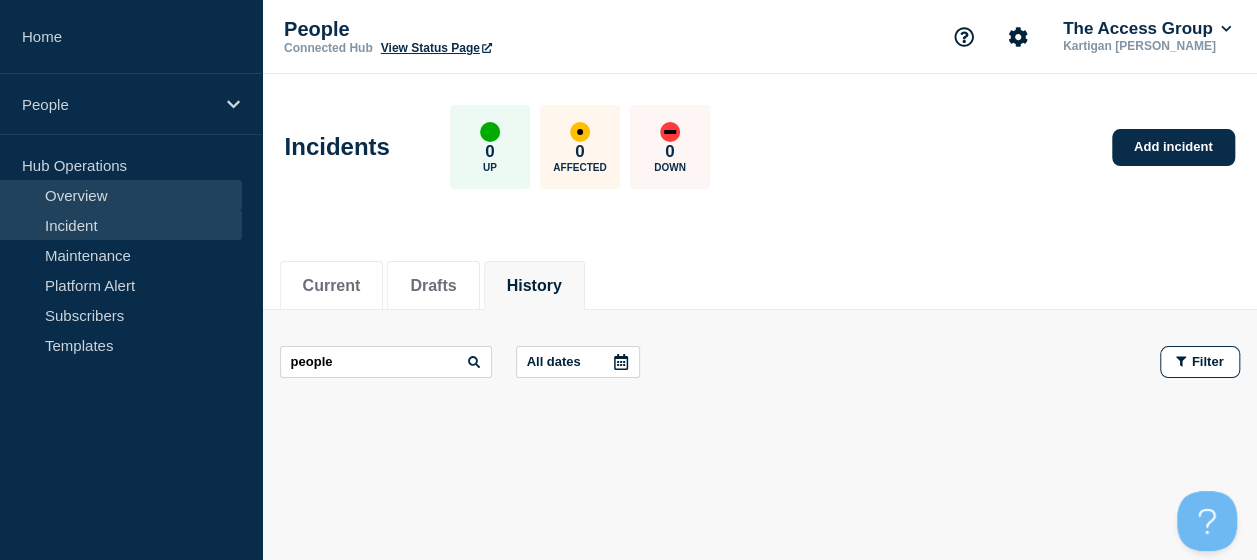 click on "Overview" at bounding box center (121, 195) 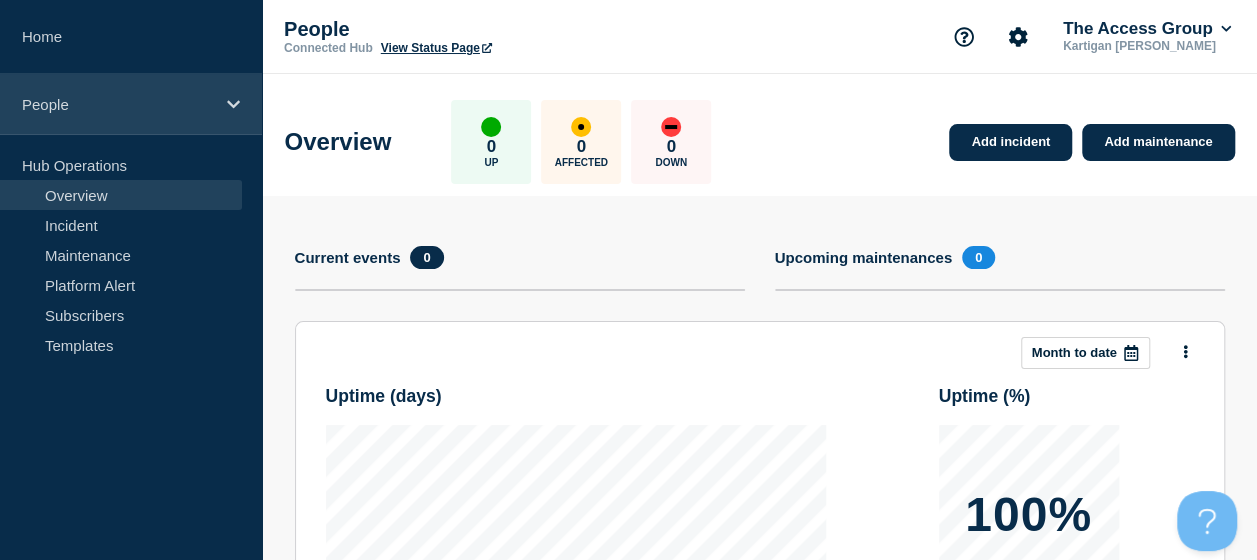 click on "People" at bounding box center [118, 104] 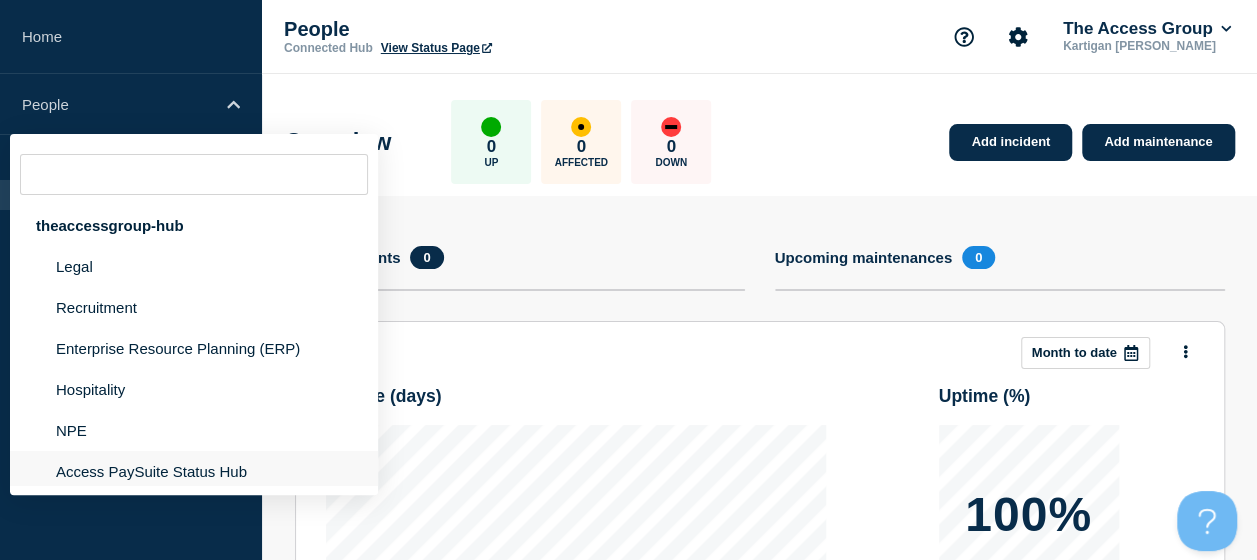 scroll, scrollTop: 133, scrollLeft: 0, axis: vertical 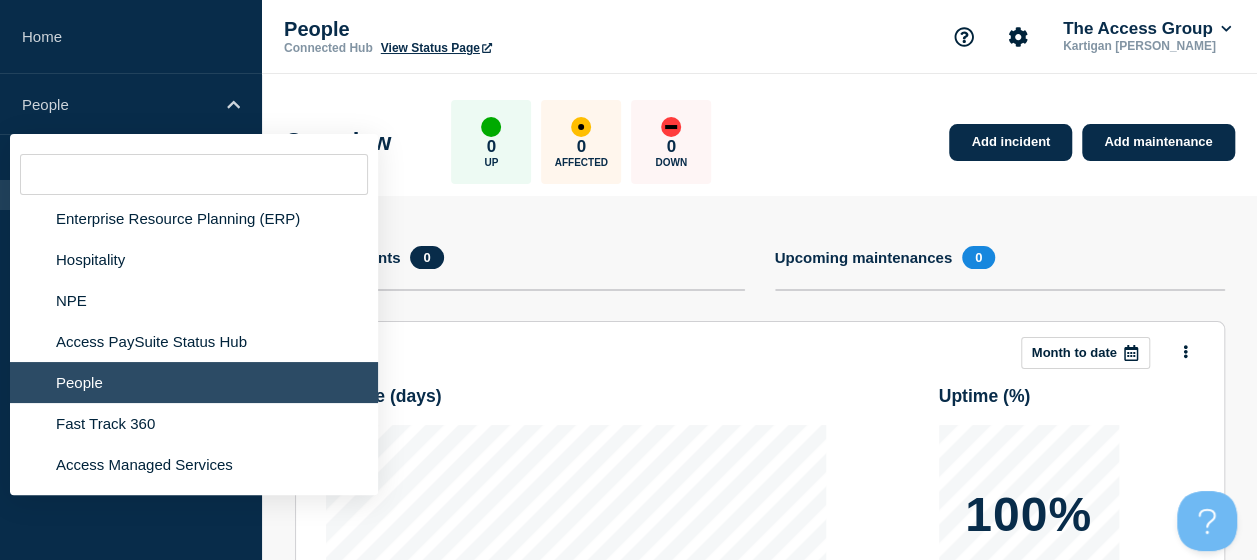 click on "People" 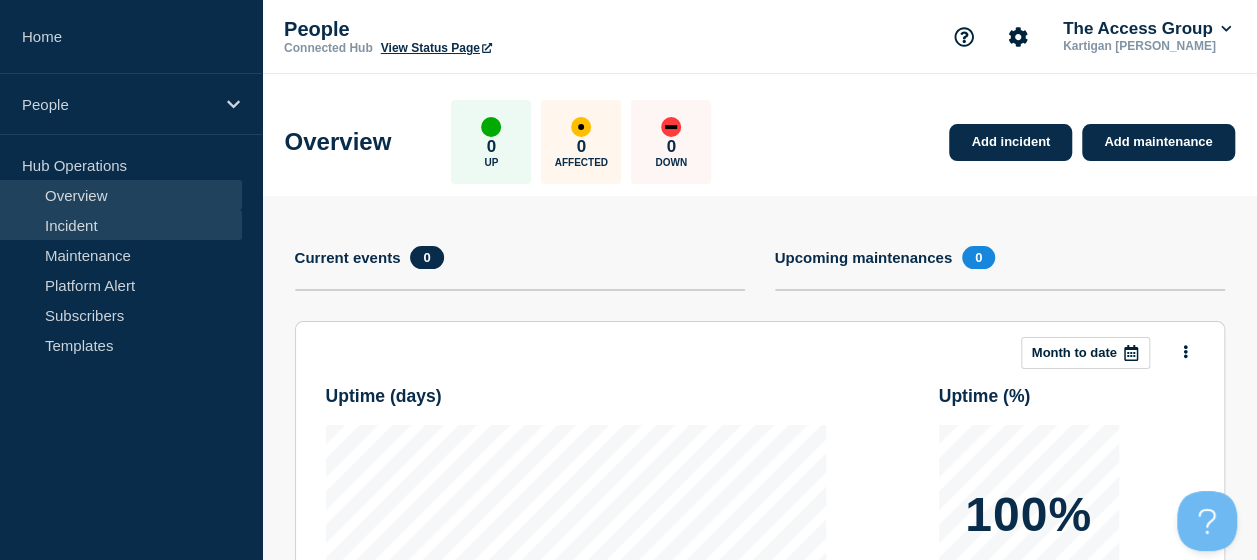 click on "Incident" at bounding box center [121, 225] 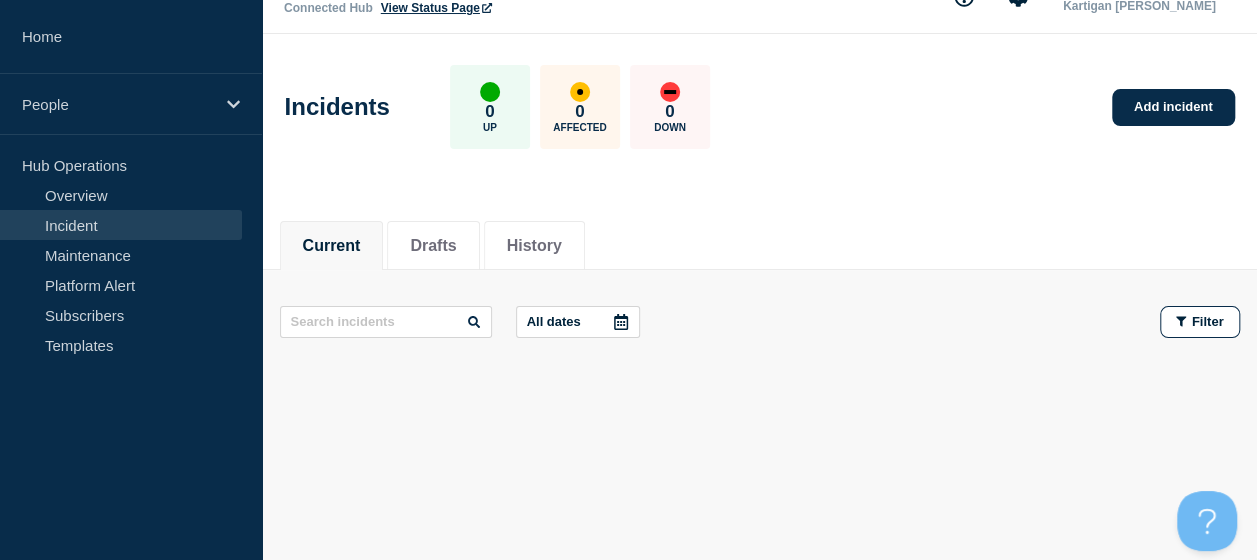 scroll, scrollTop: 50, scrollLeft: 0, axis: vertical 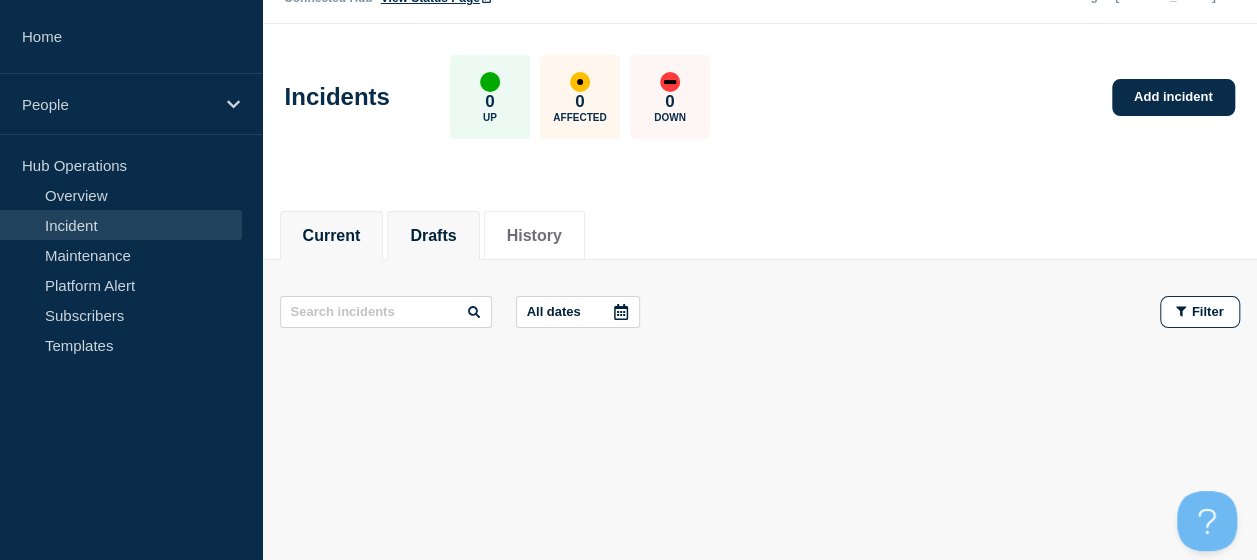 click on "Drafts" at bounding box center (433, 236) 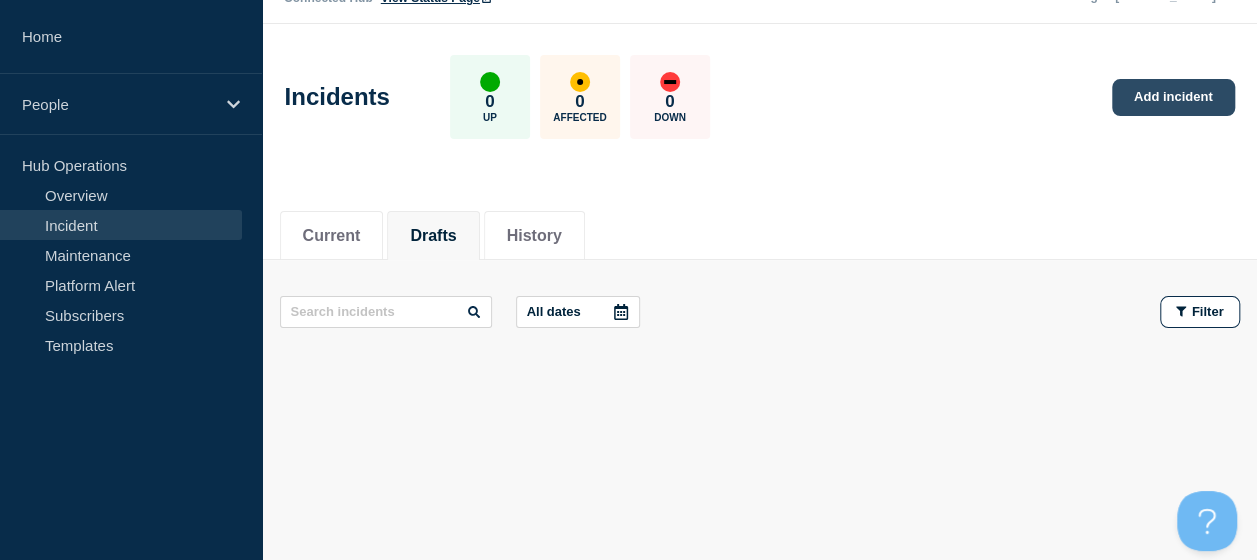 click on "Add incident" 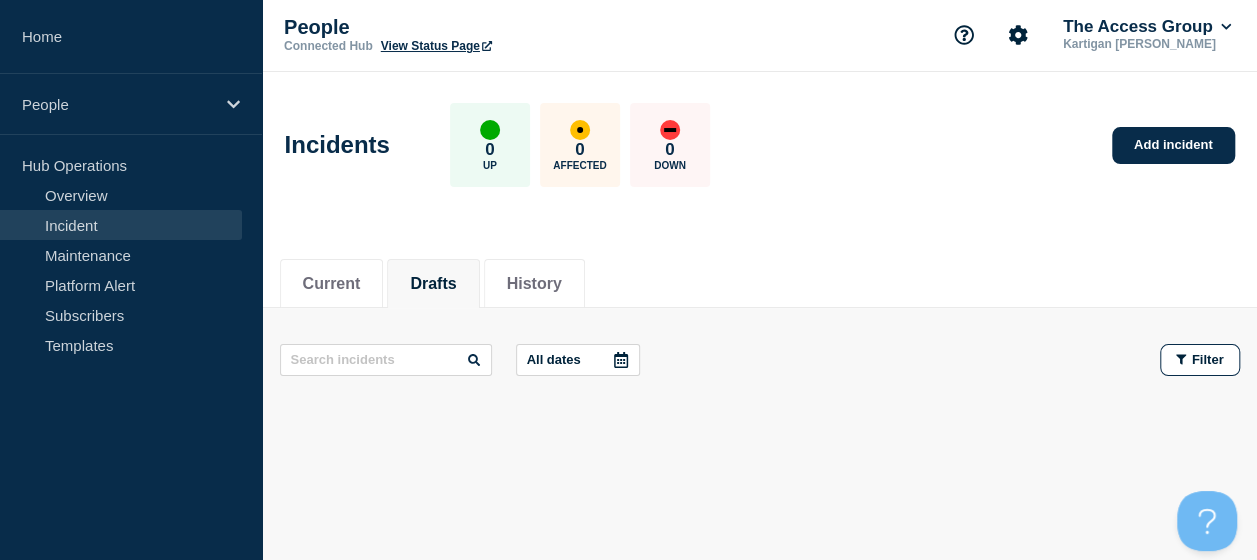 scroll, scrollTop: 0, scrollLeft: 0, axis: both 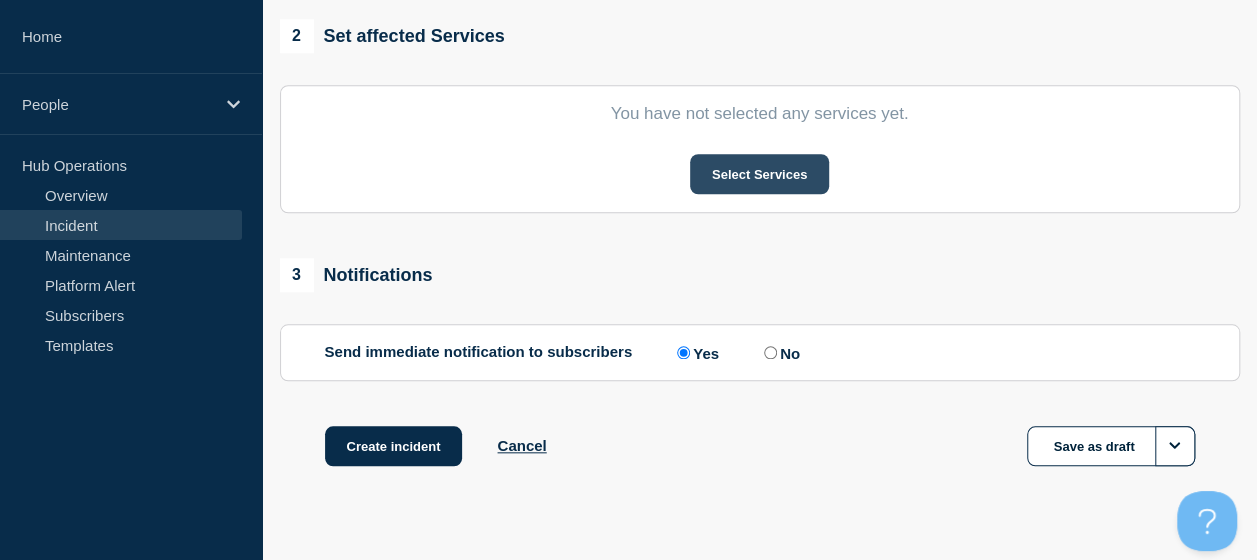 click on "Select Services" at bounding box center [759, 174] 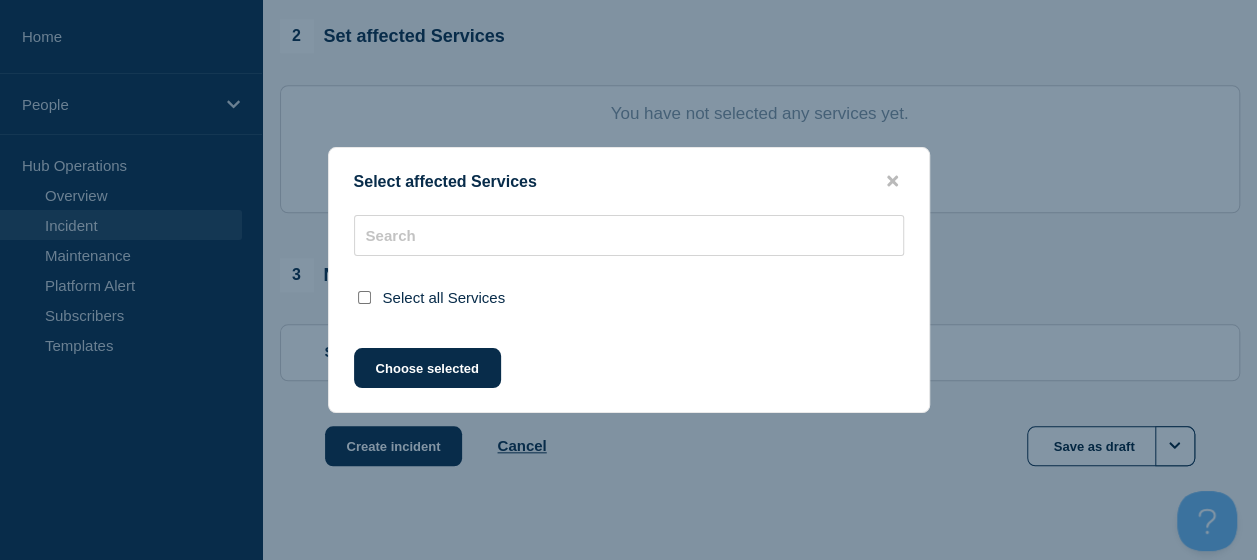 click at bounding box center [364, 297] 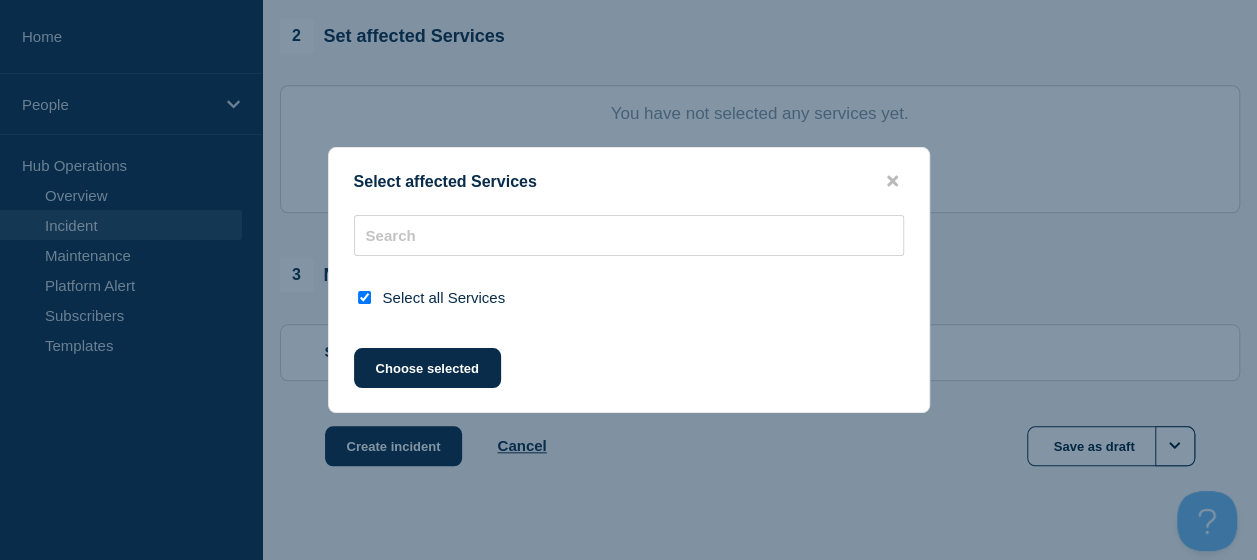 click at bounding box center [364, 297] 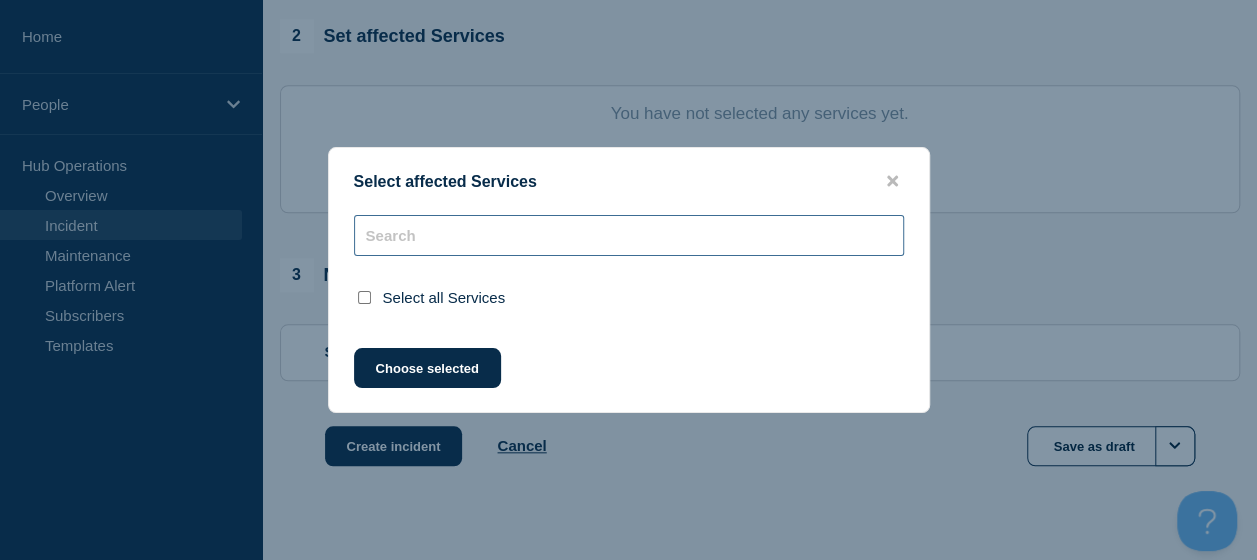 click at bounding box center [629, 235] 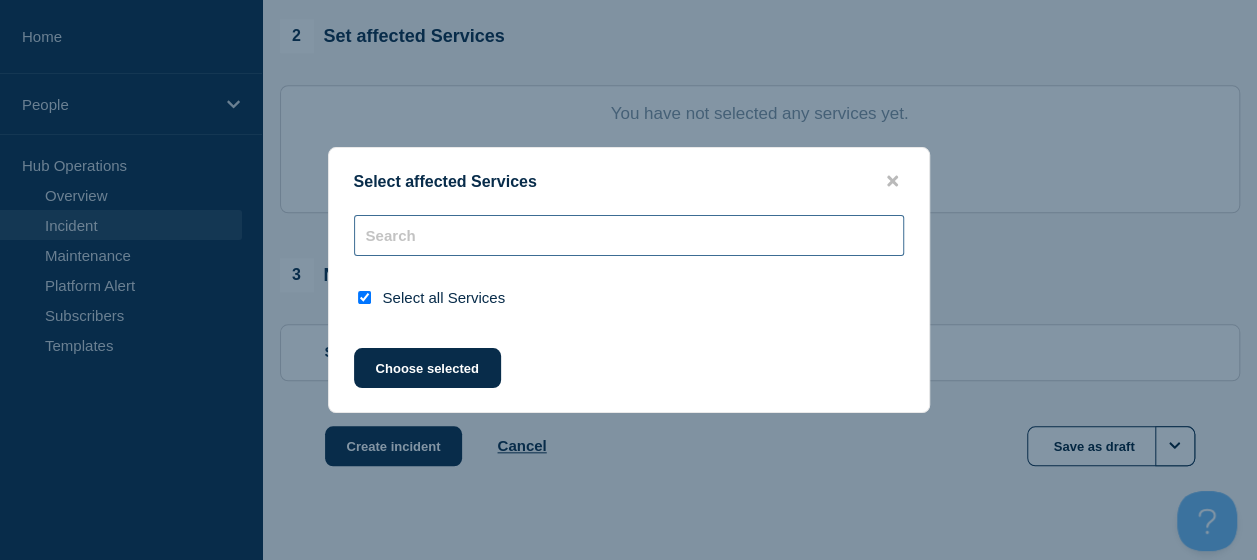 type on "p" 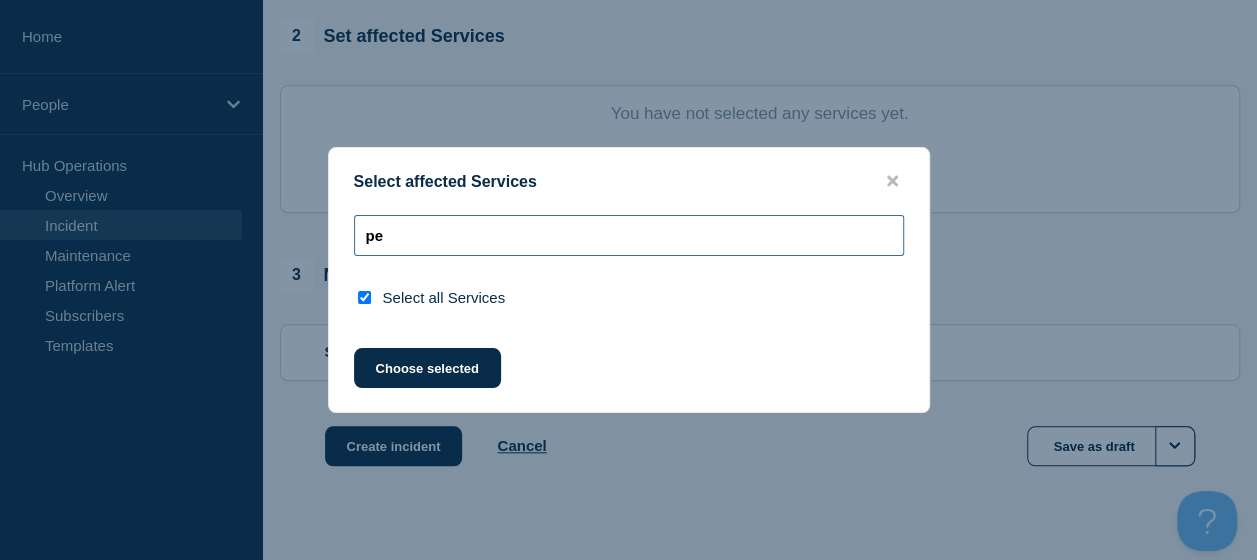 type on "p" 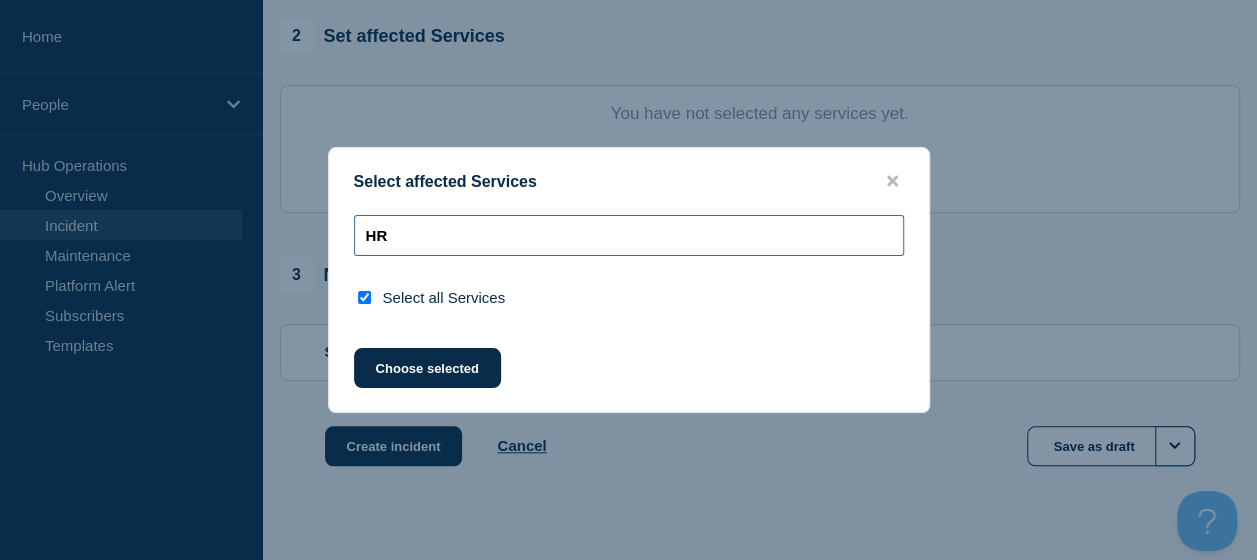type on "H" 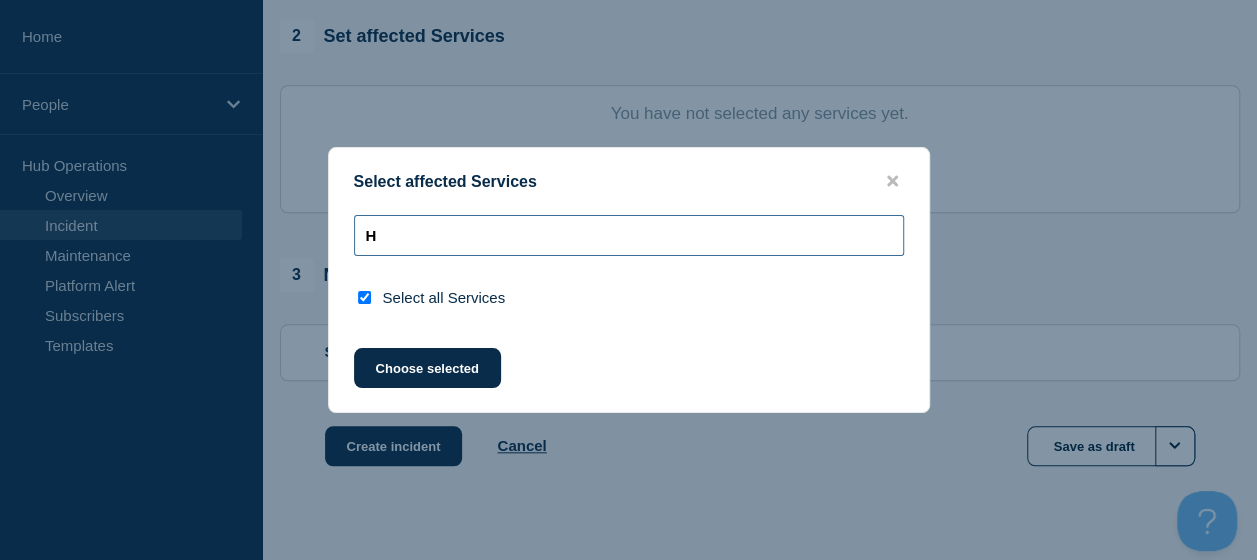 type 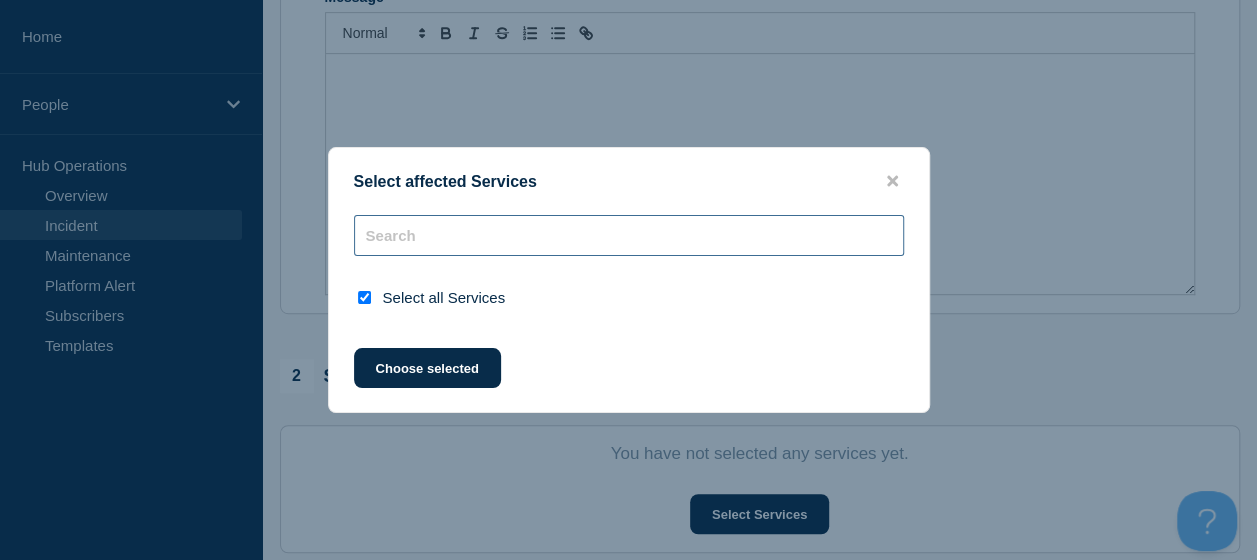 scroll, scrollTop: 438, scrollLeft: 0, axis: vertical 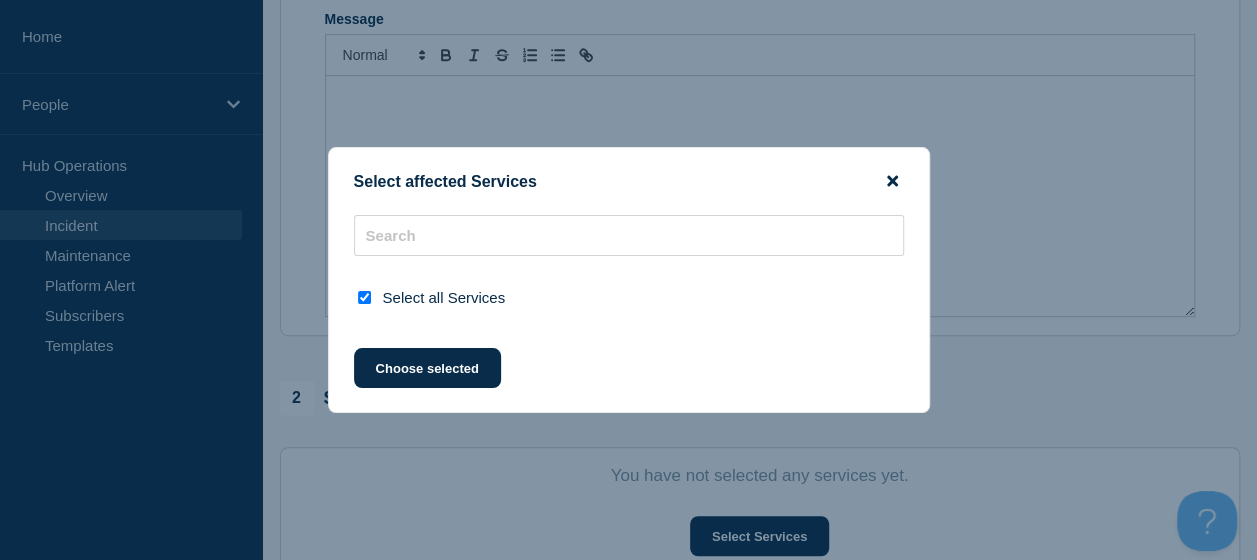 click 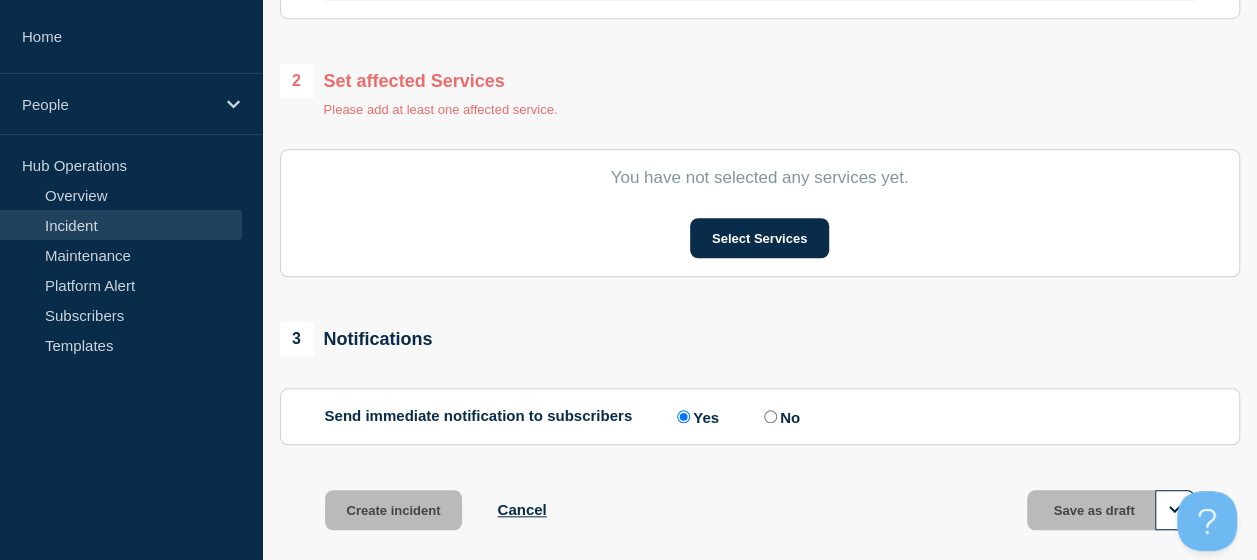 scroll, scrollTop: 738, scrollLeft: 0, axis: vertical 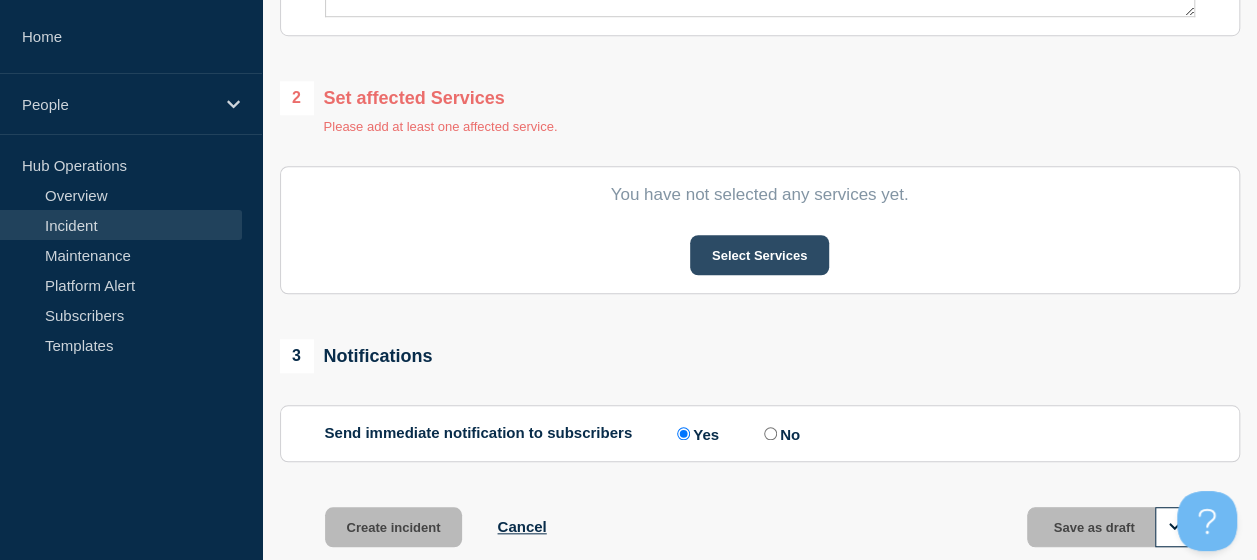 click on "Select Services" at bounding box center (759, 255) 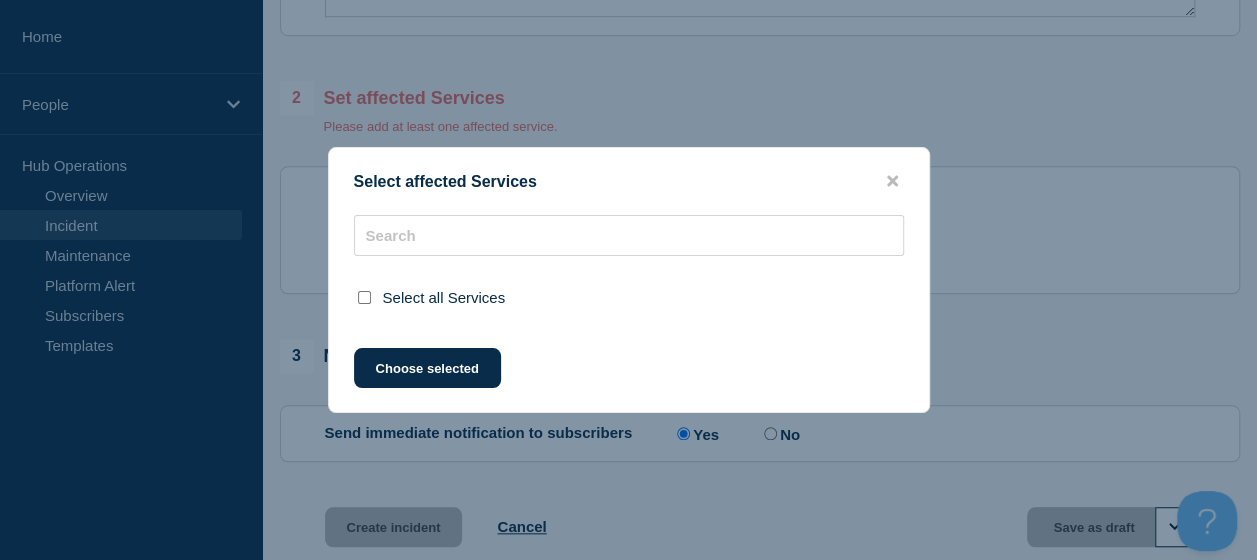 click at bounding box center (364, 297) 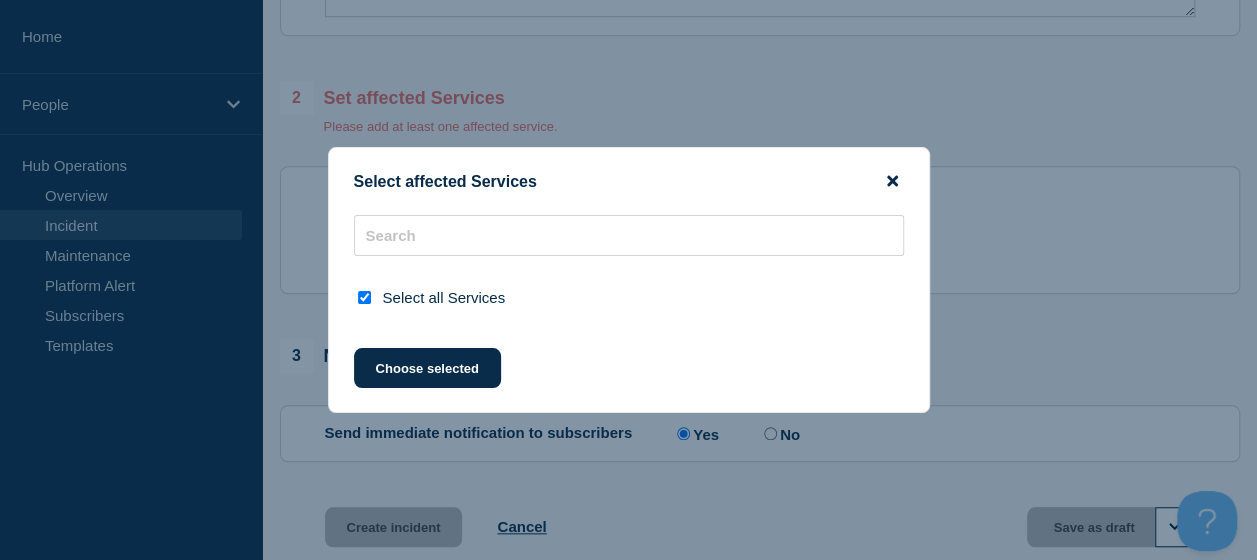 click 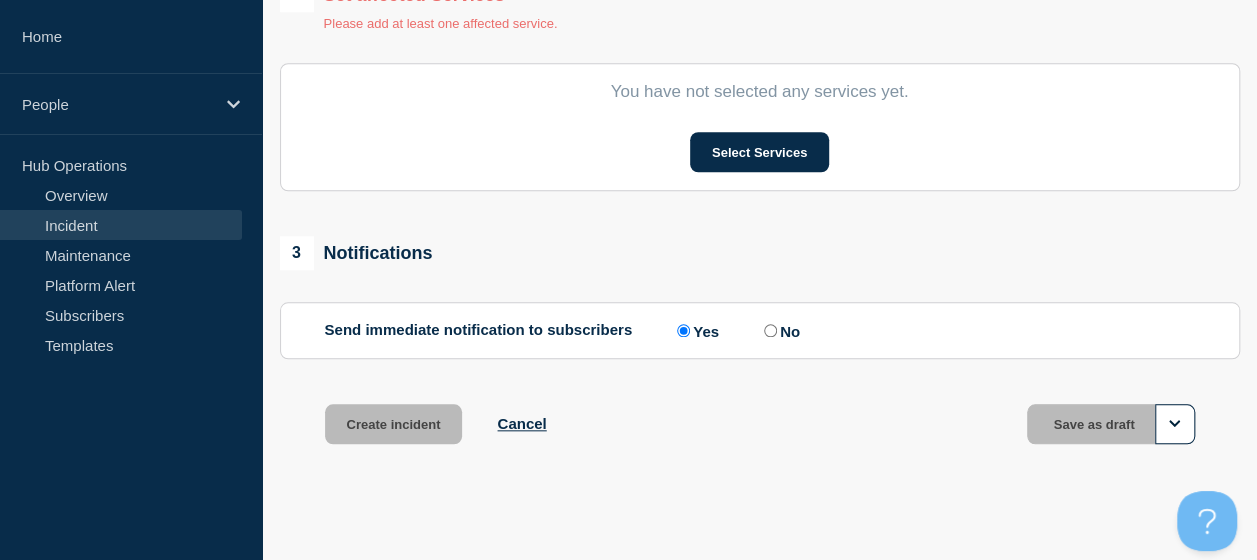 scroll, scrollTop: 858, scrollLeft: 0, axis: vertical 